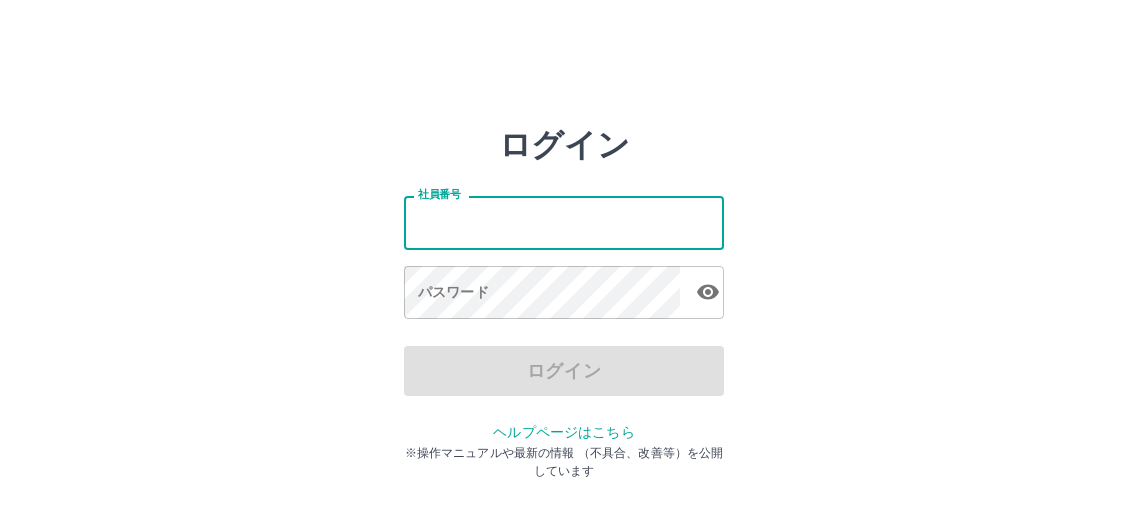 scroll, scrollTop: 0, scrollLeft: 0, axis: both 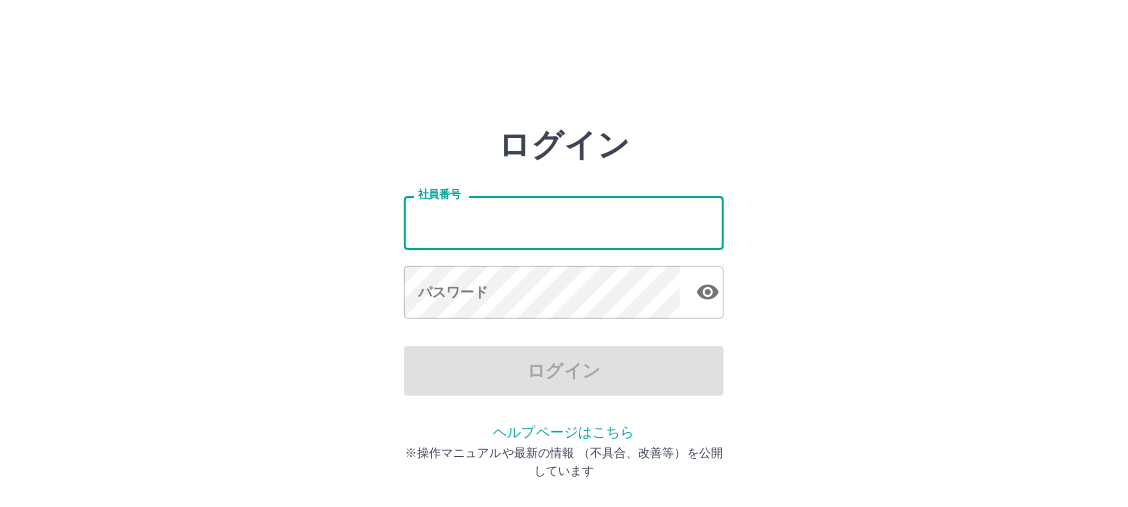 type on "*******" 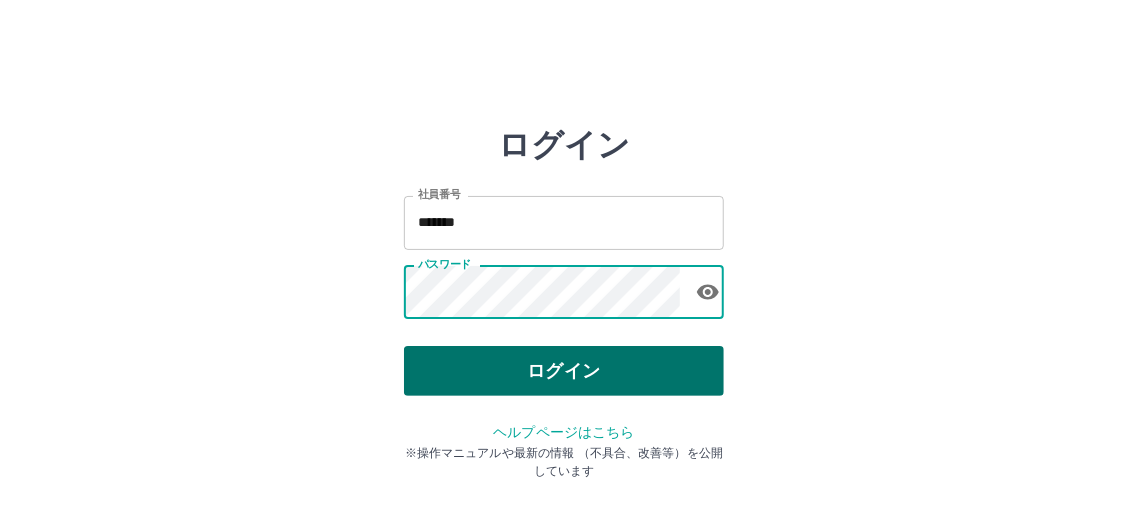 click on "ログイン" at bounding box center (564, 371) 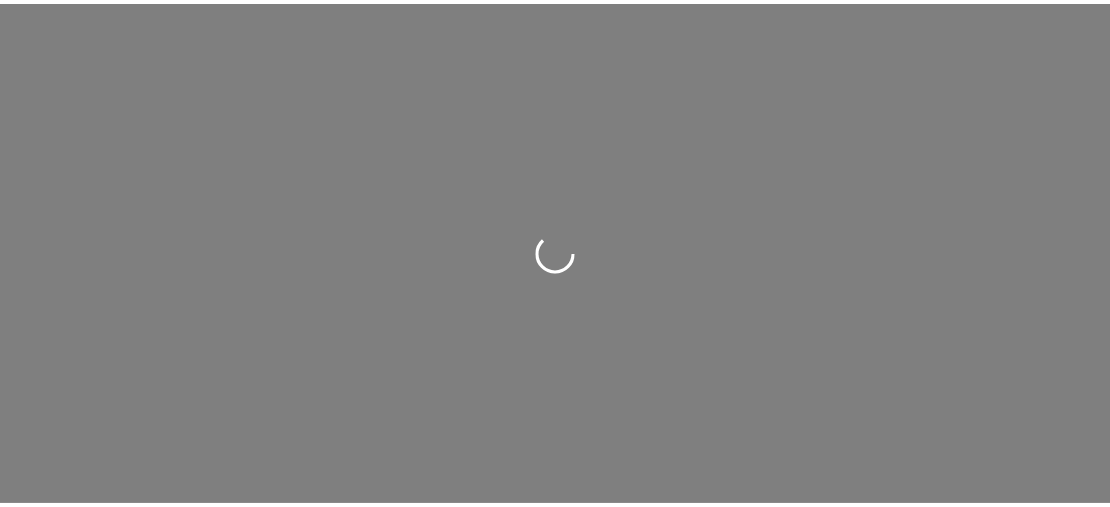 scroll, scrollTop: 0, scrollLeft: 0, axis: both 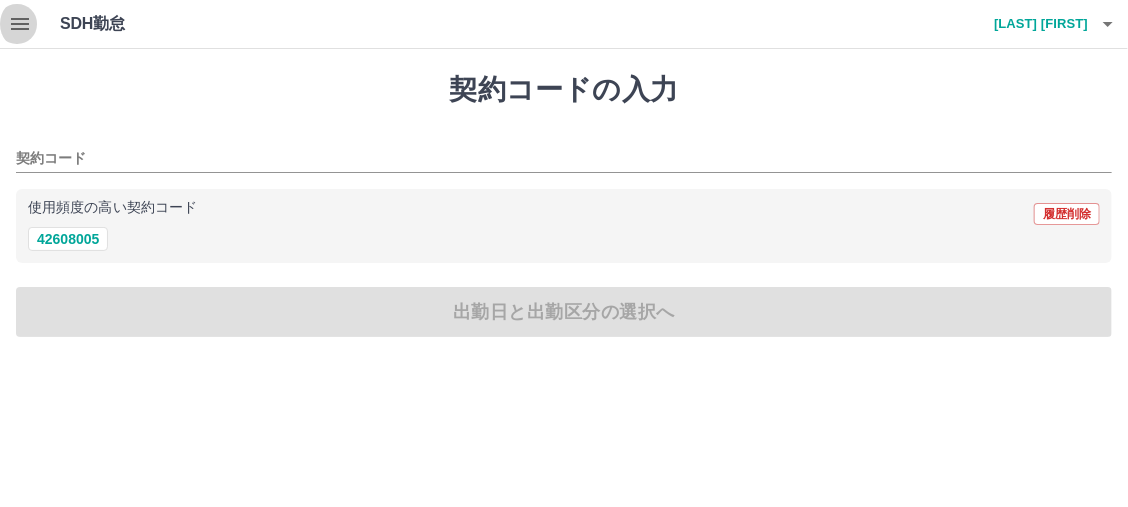 click 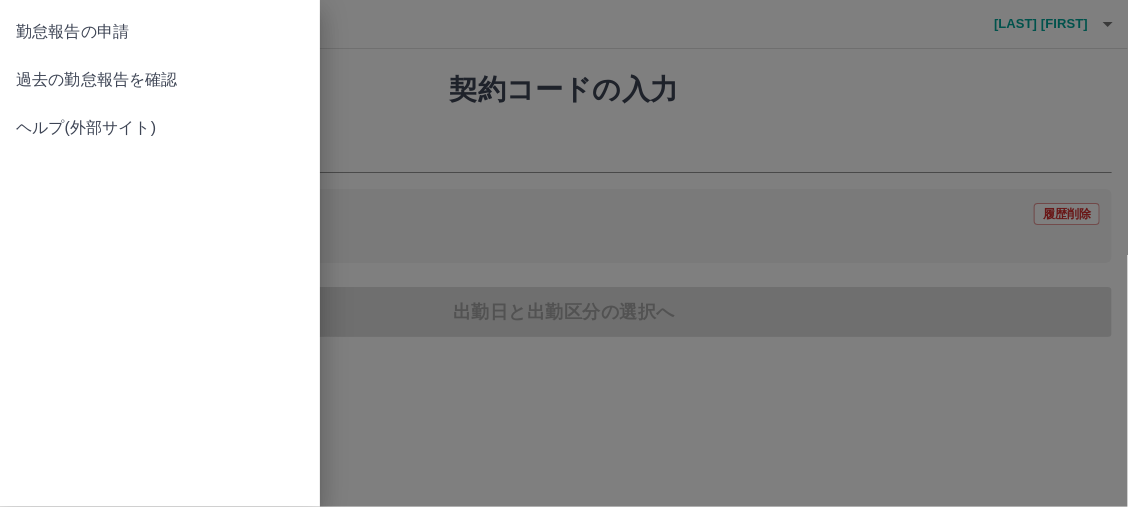 click on "過去の勤怠報告を確認" at bounding box center [160, 80] 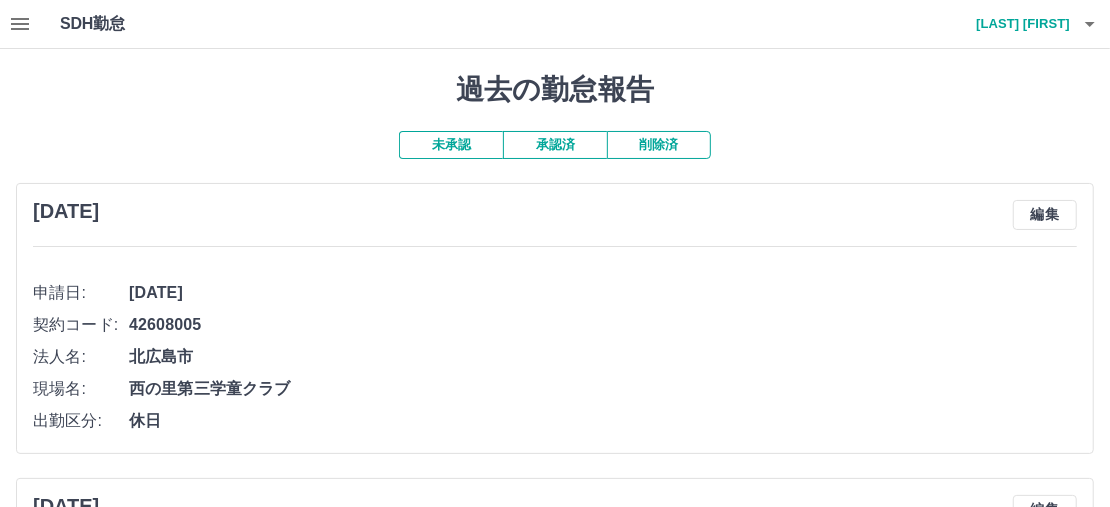 click on "承認済" at bounding box center [555, 145] 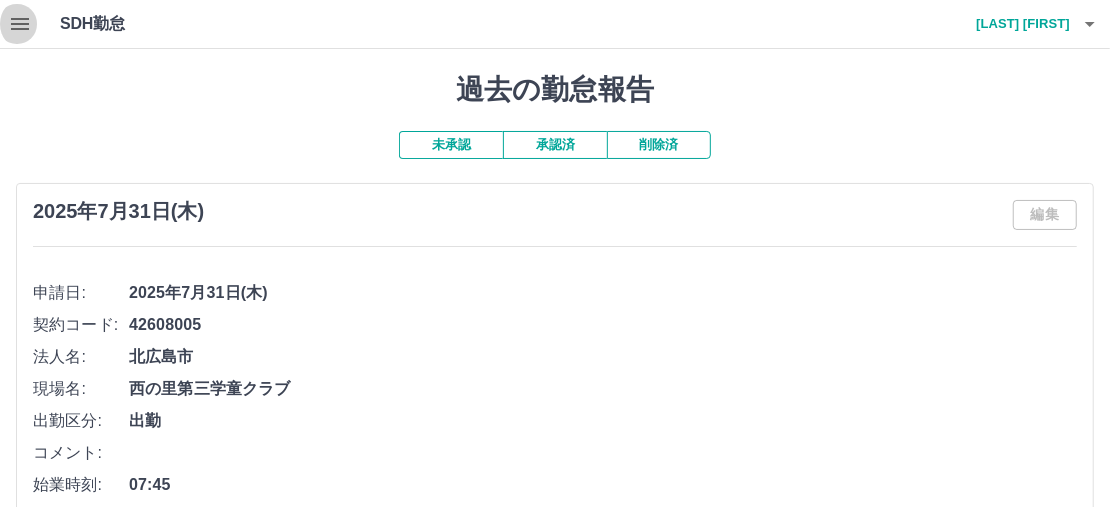 click at bounding box center (20, 24) 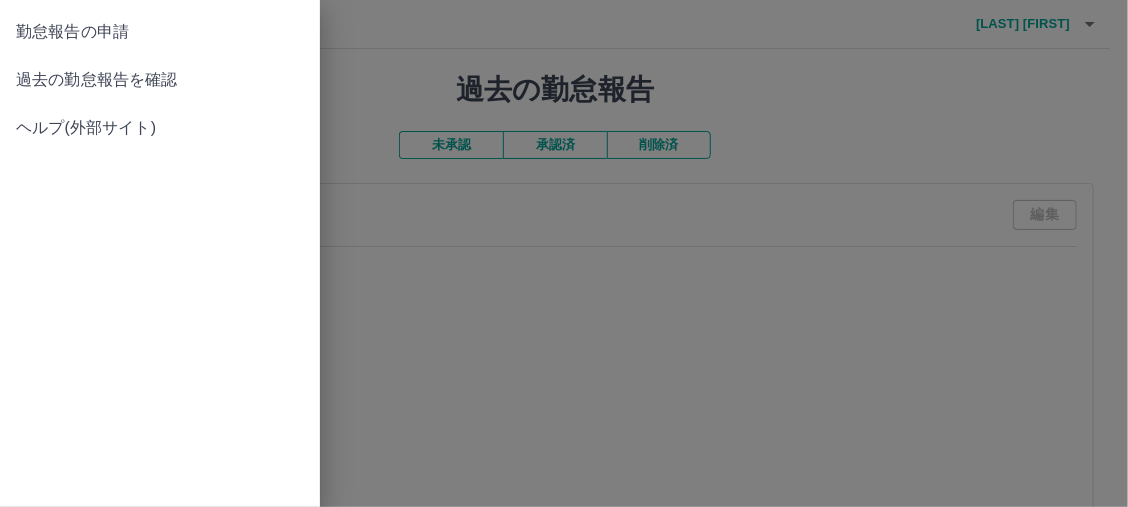 click on "勤怠報告の申請" at bounding box center [160, 32] 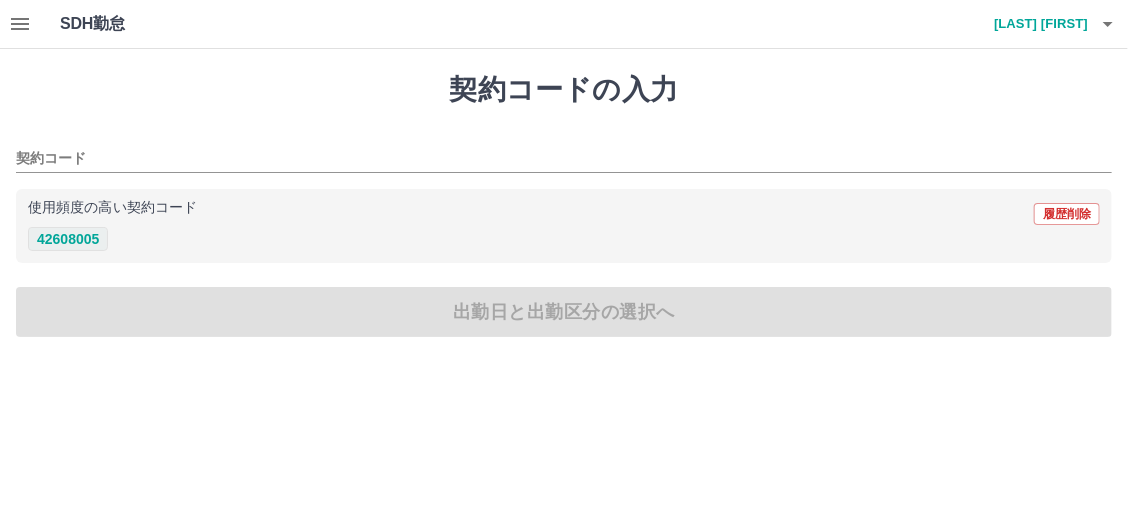 click on "42608005" at bounding box center [68, 239] 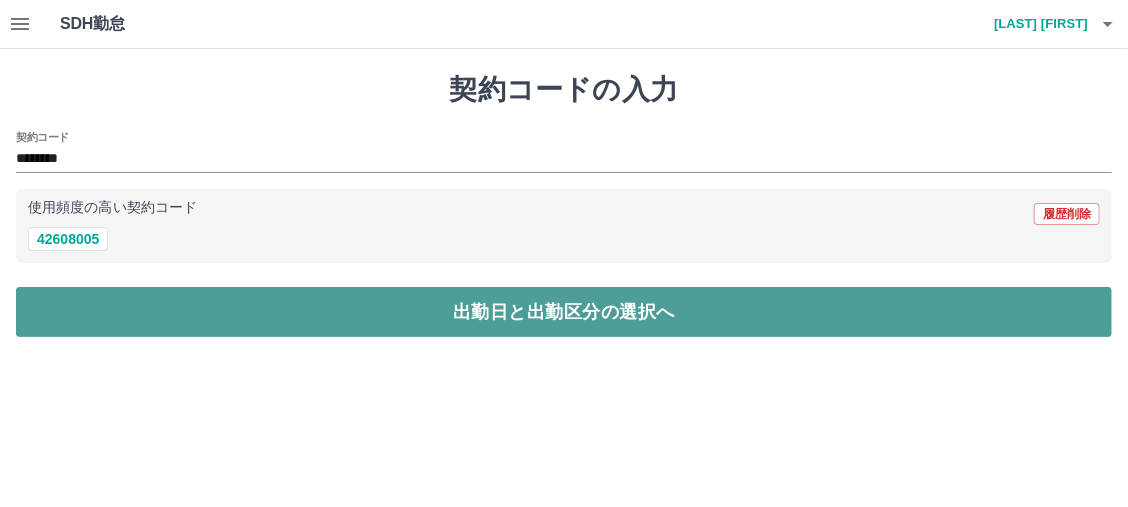 click on "出勤日と出勤区分の選択へ" at bounding box center [564, 312] 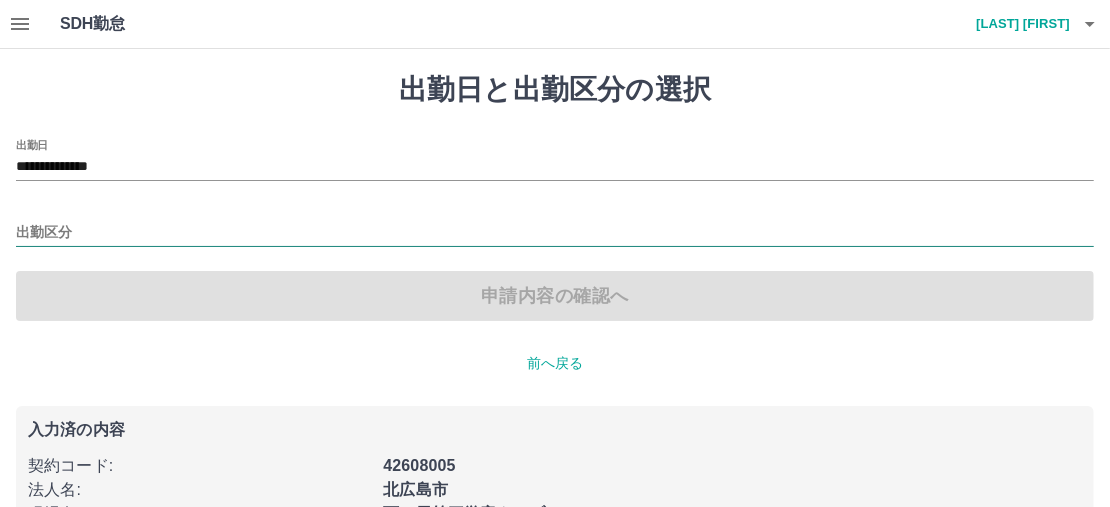click on "出勤区分" at bounding box center [555, 233] 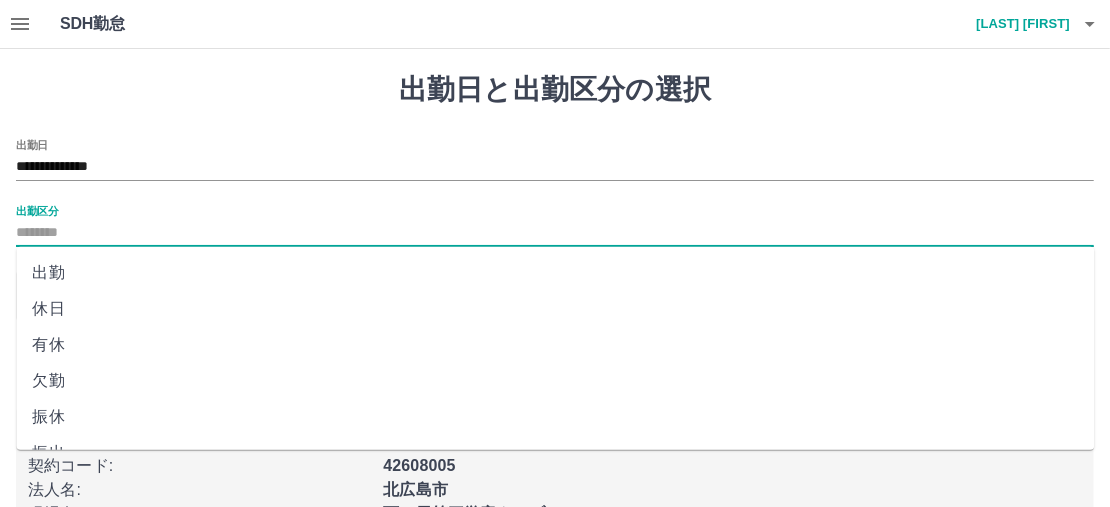 click on "出勤" at bounding box center (555, 273) 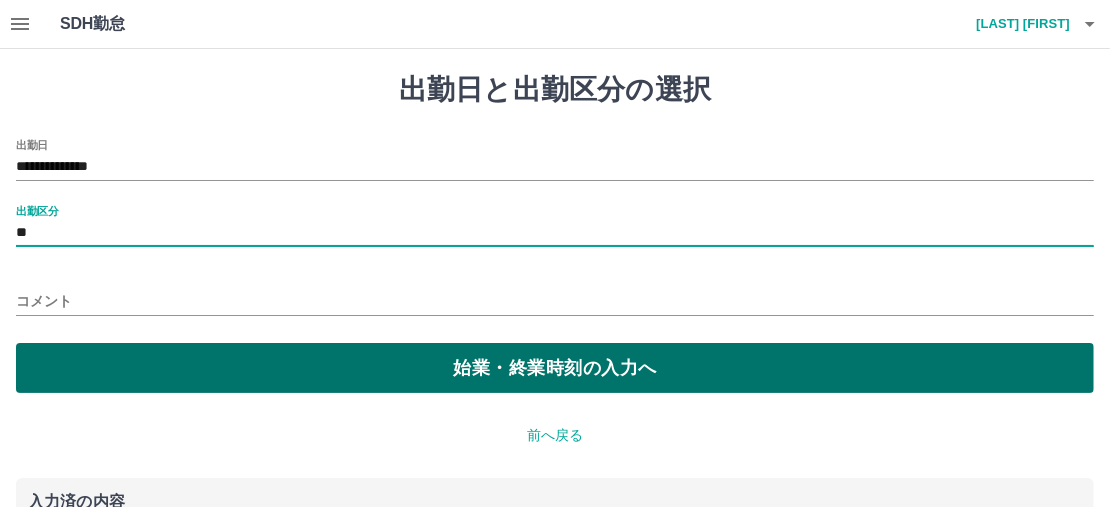 click on "始業・終業時刻の入力へ" at bounding box center (555, 368) 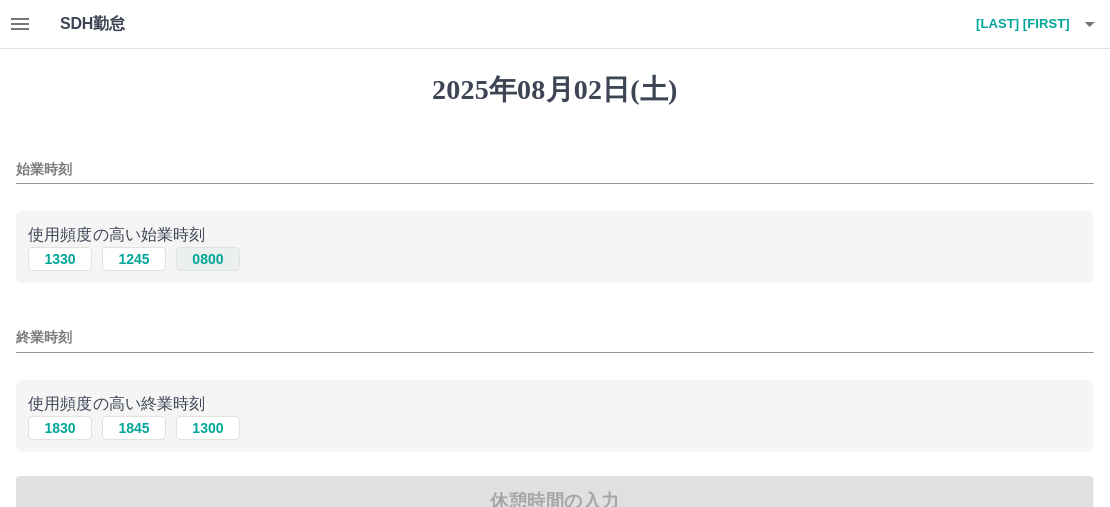 click on "0800" at bounding box center (208, 259) 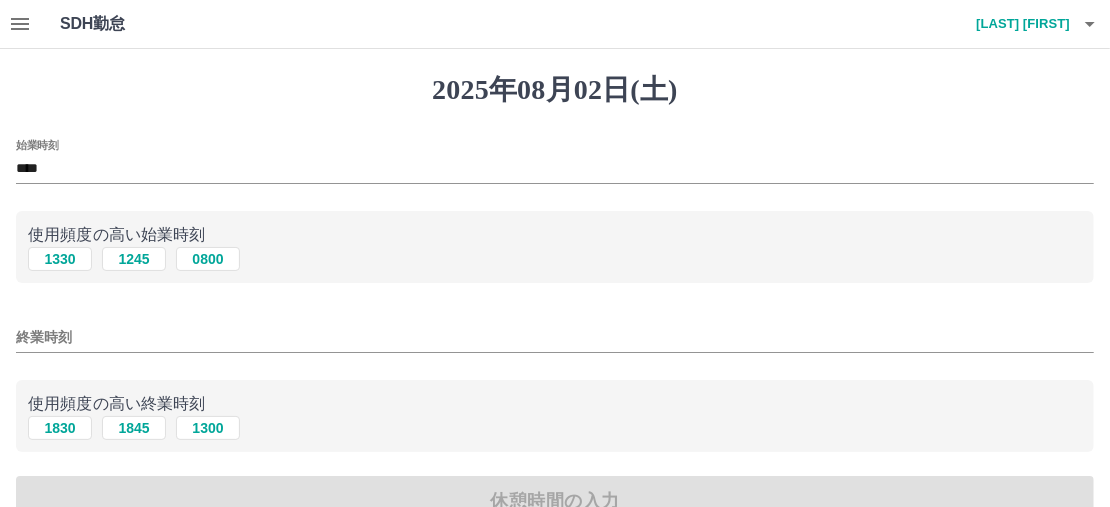 click on "終業時刻" at bounding box center [555, 337] 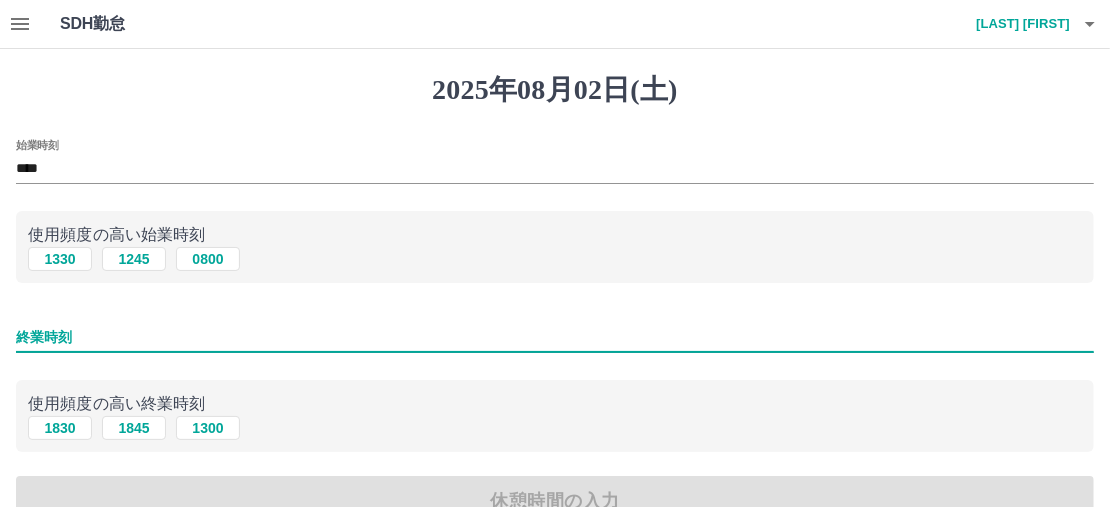 type on "****" 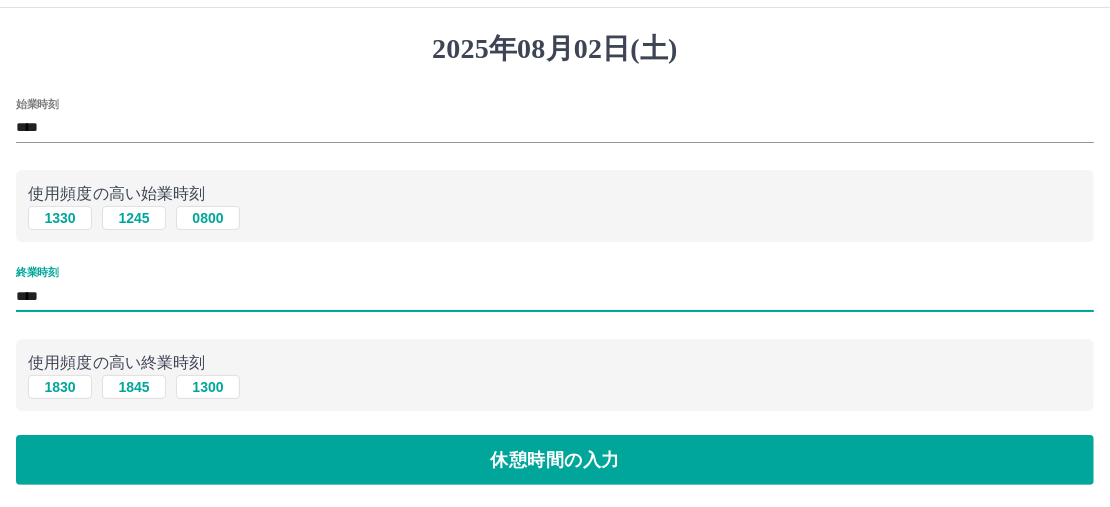 scroll, scrollTop: 111, scrollLeft: 0, axis: vertical 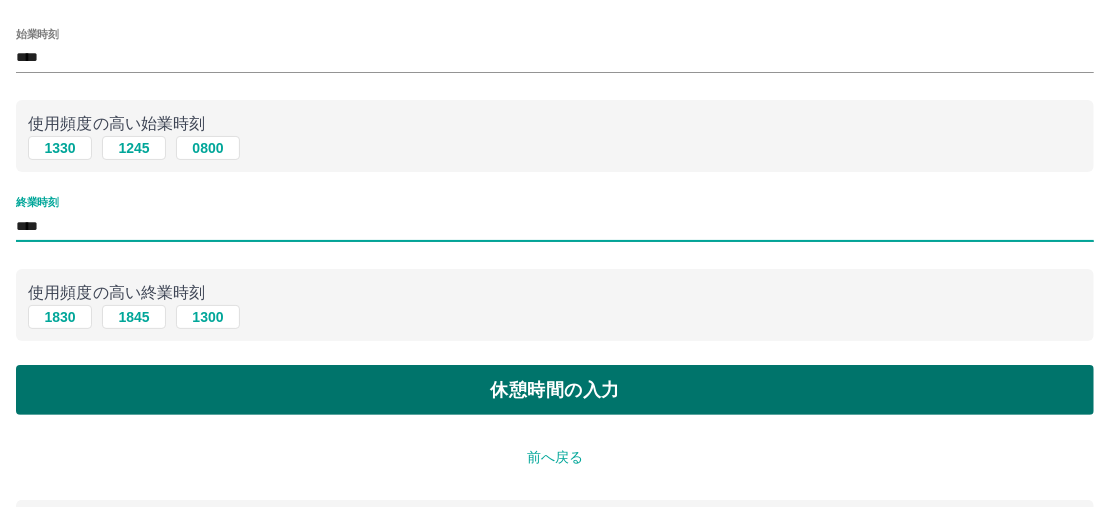 click on "休憩時間の入力" at bounding box center (555, 390) 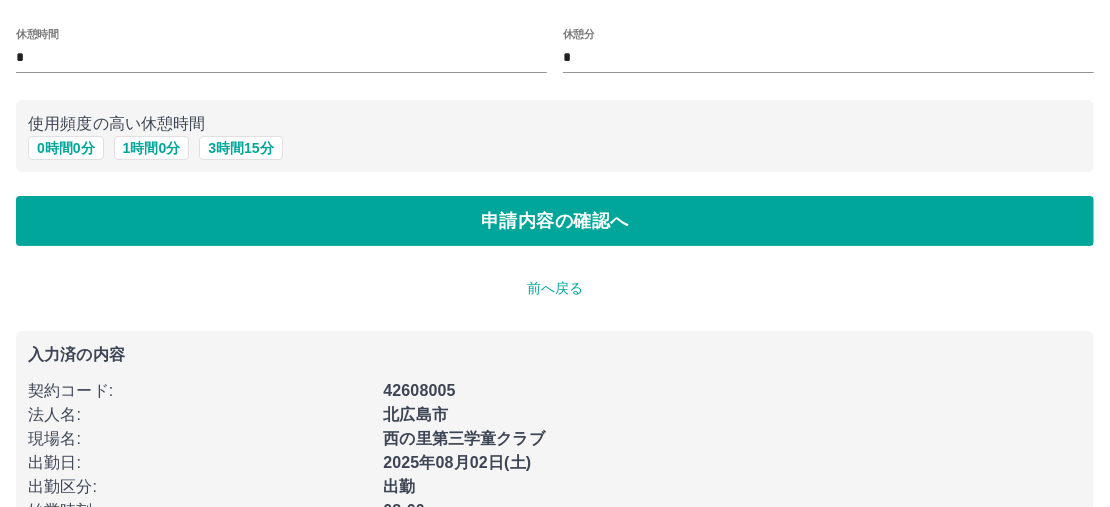 scroll, scrollTop: 0, scrollLeft: 0, axis: both 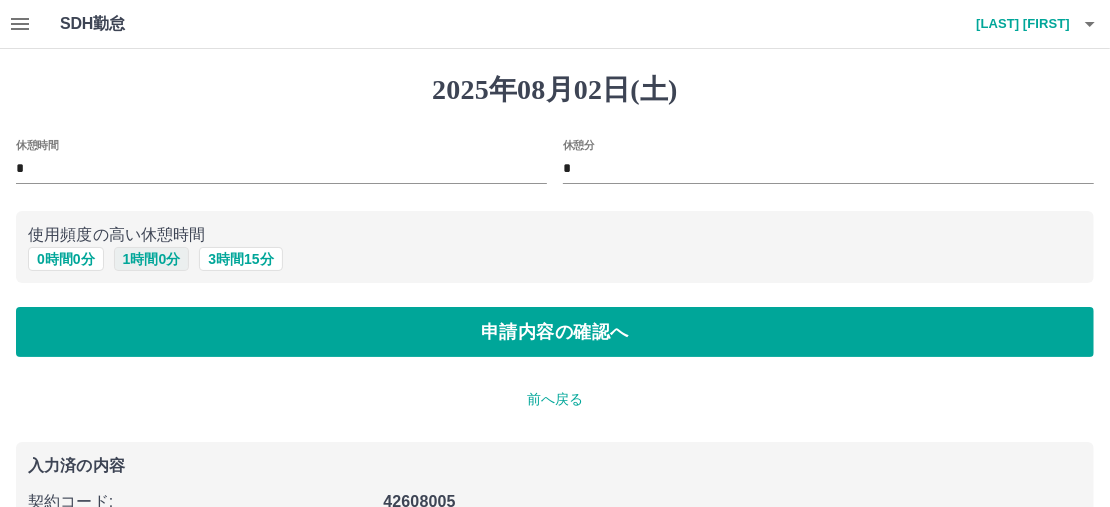 click on "1 時間 0 分" at bounding box center (152, 259) 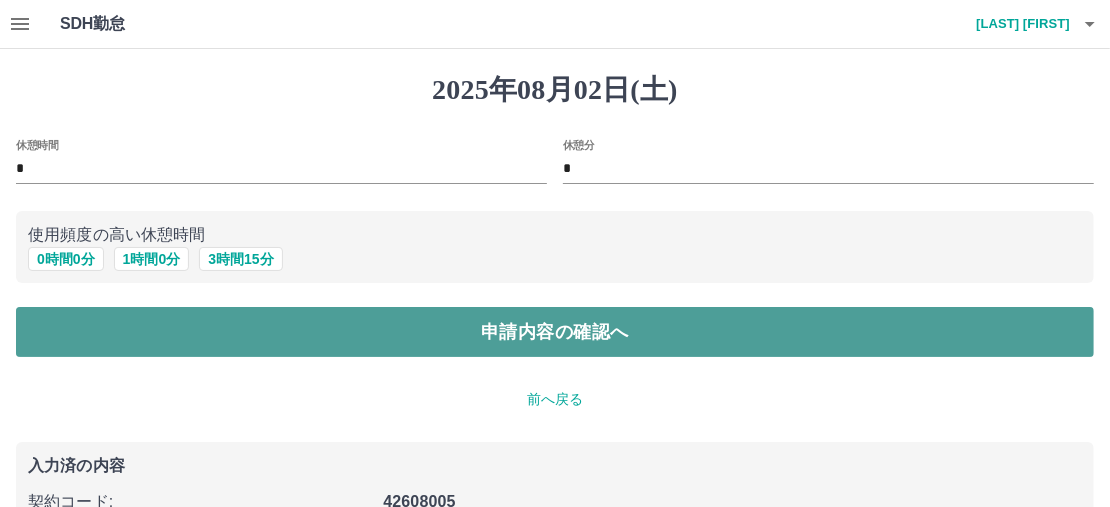 click on "申請内容の確認へ" at bounding box center [555, 332] 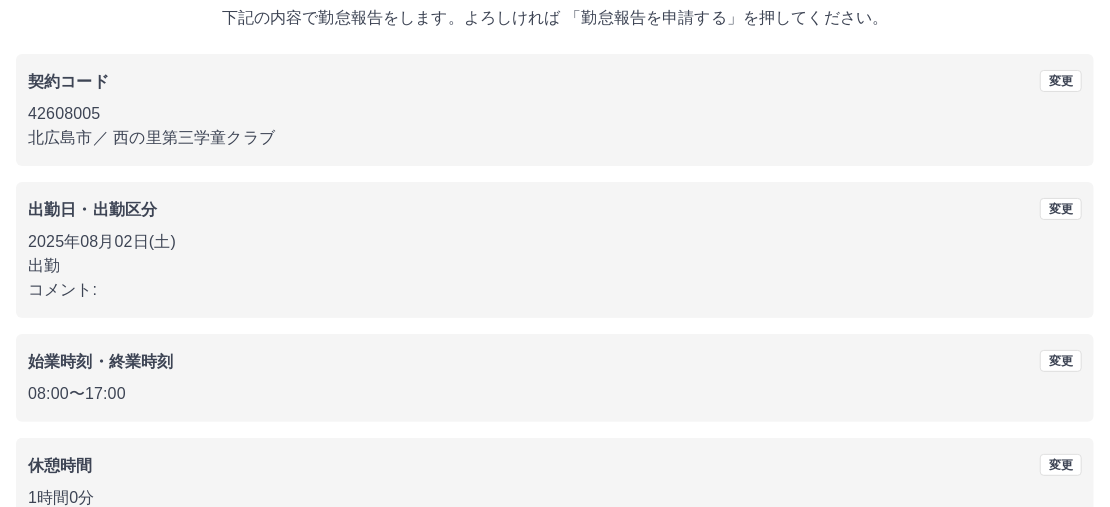 scroll, scrollTop: 185, scrollLeft: 0, axis: vertical 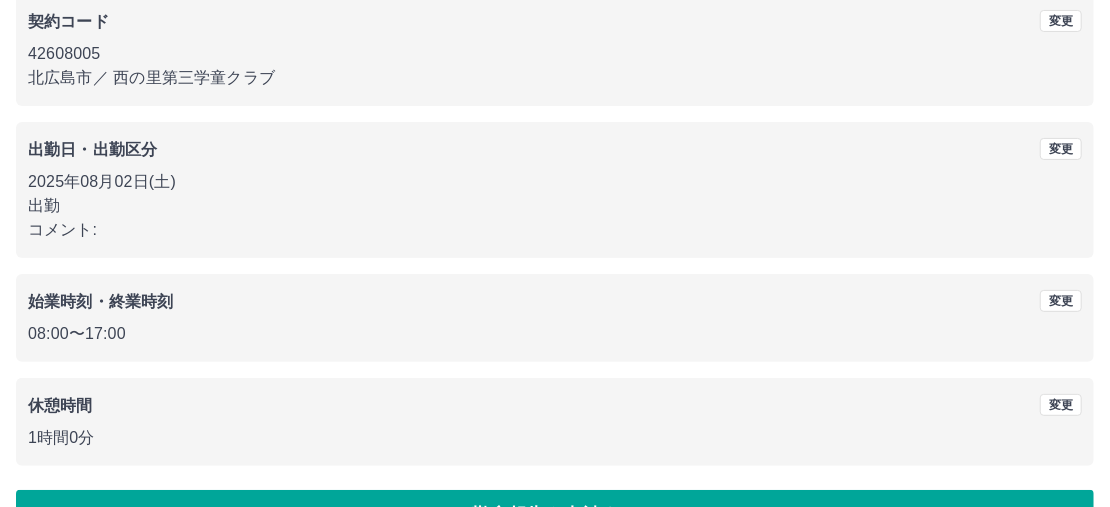 click on "勤怠報告を申請する" at bounding box center (555, 515) 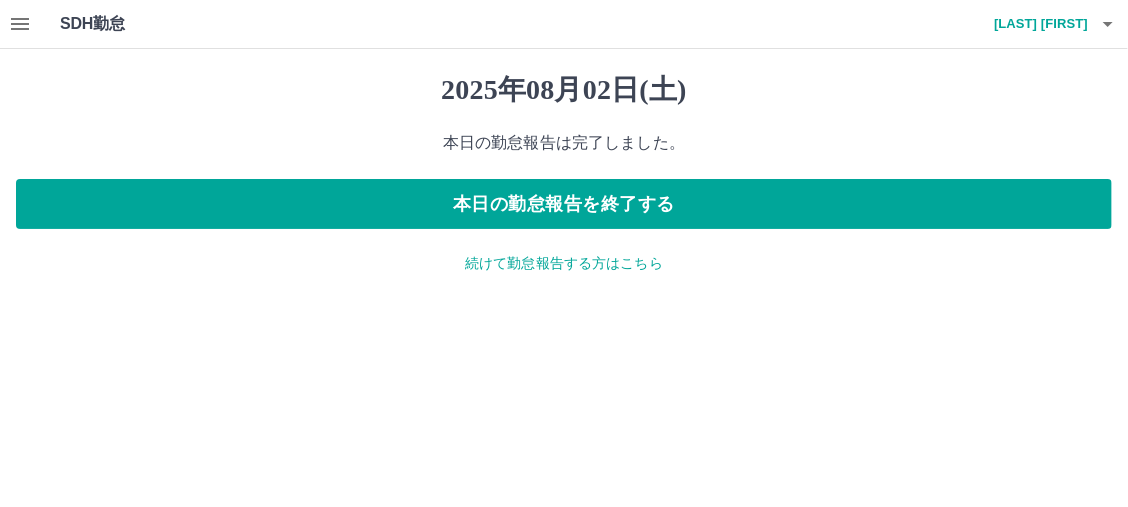 click on "[DATE] 本日の勤怠報告は完了しました。 本日の勤怠報告を終了する 続けて勤怠報告する方はこちら" at bounding box center [564, 173] 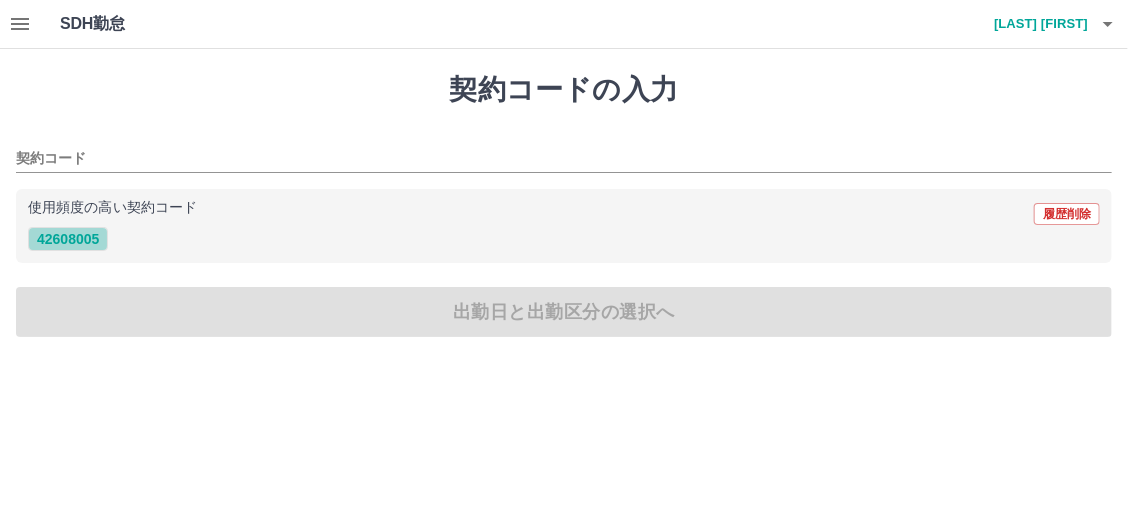 click on "42608005" at bounding box center [68, 239] 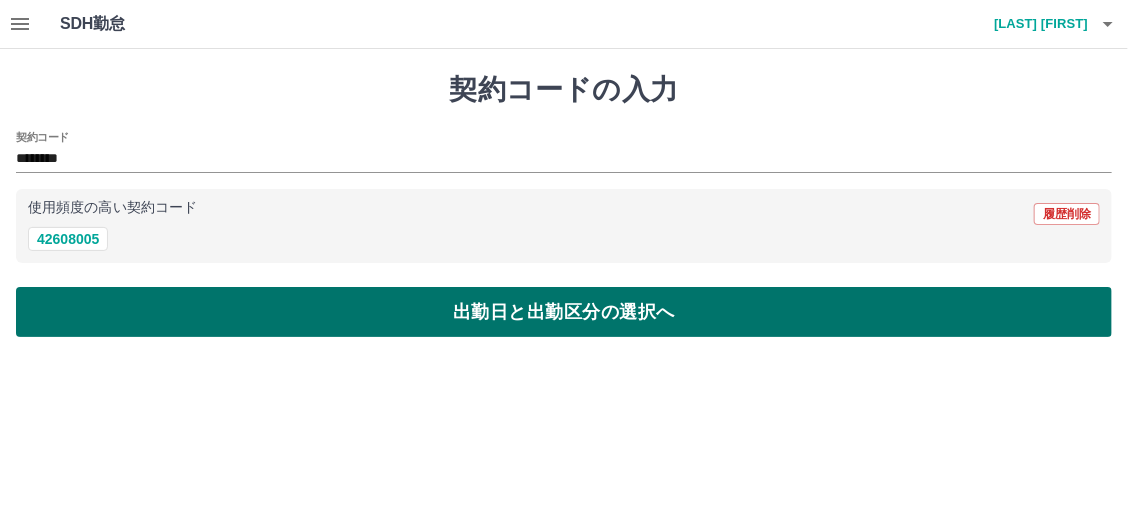 click on "出勤日と出勤区分の選択へ" at bounding box center (564, 312) 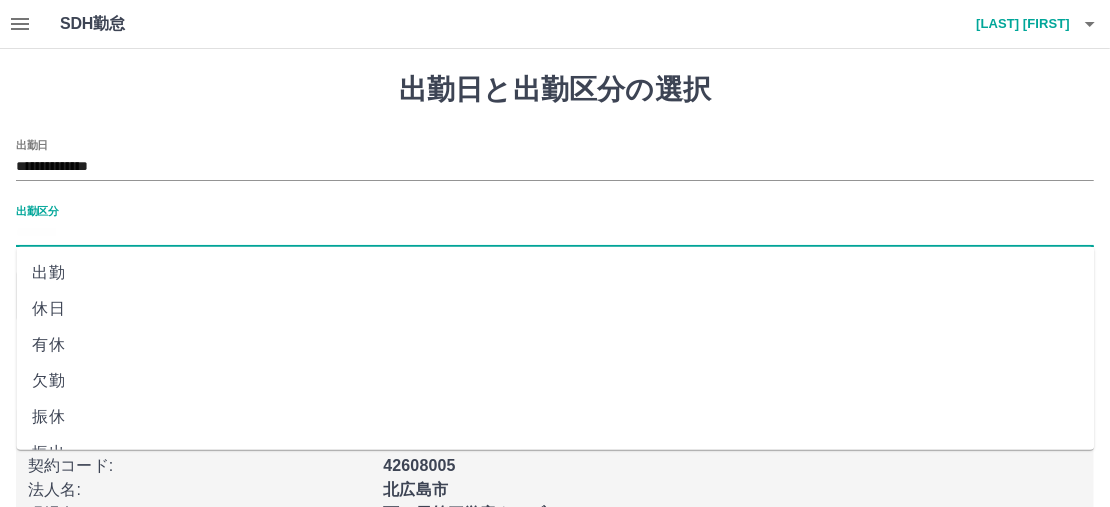 click on "出勤区分" at bounding box center (555, 233) 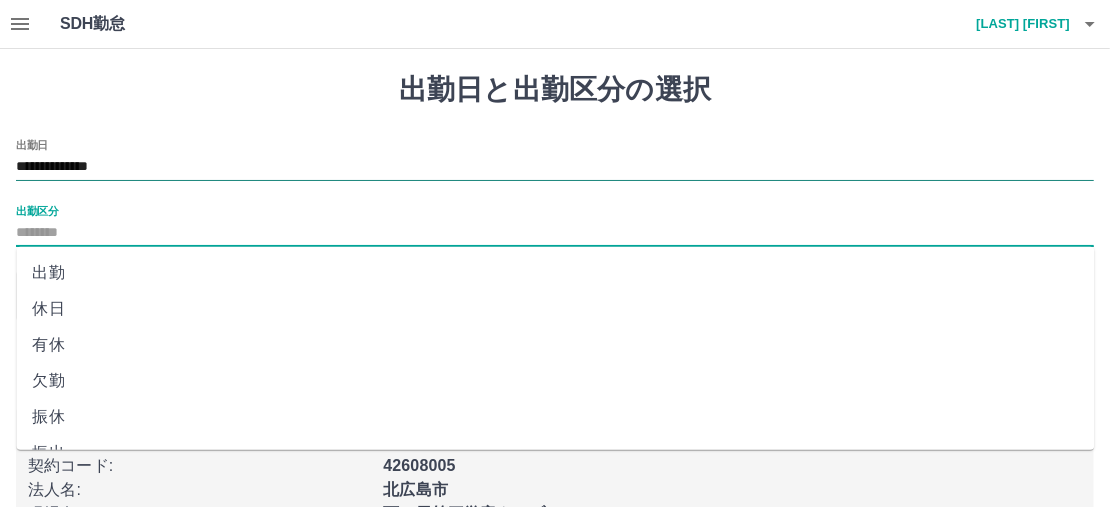 click on "**********" at bounding box center [555, 167] 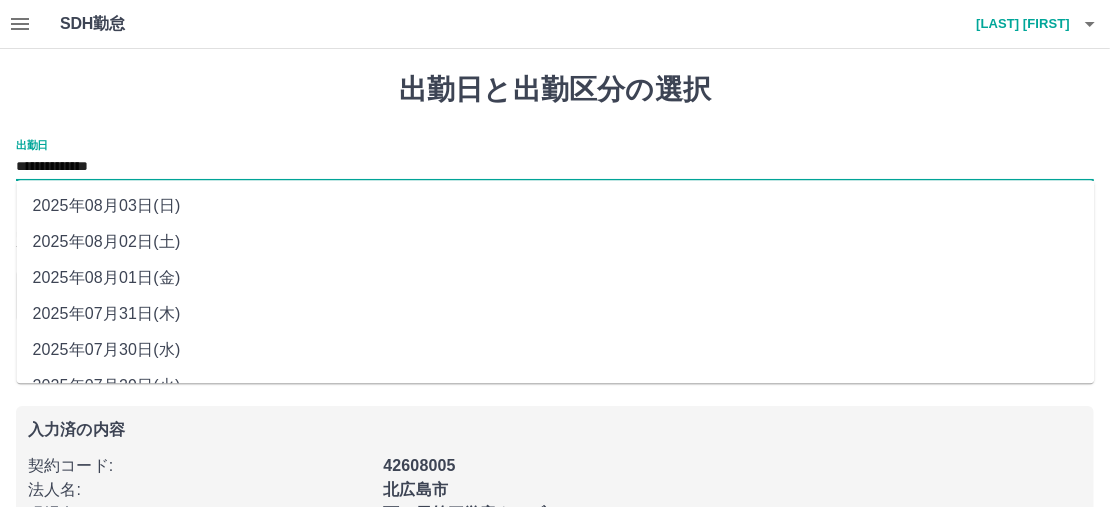 click on "2025年08月01日(金)" at bounding box center (555, 278) 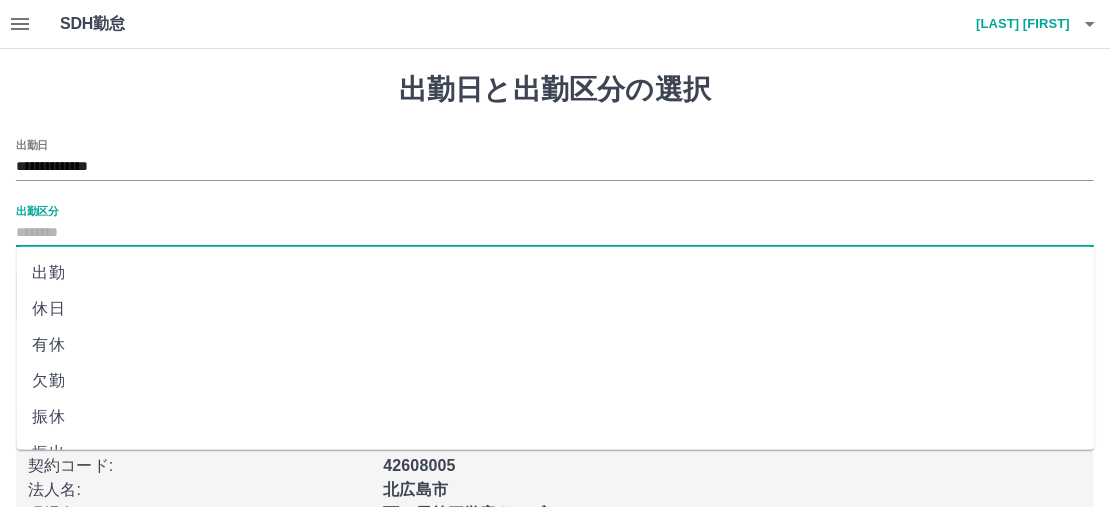 click on "出勤区分" at bounding box center (555, 233) 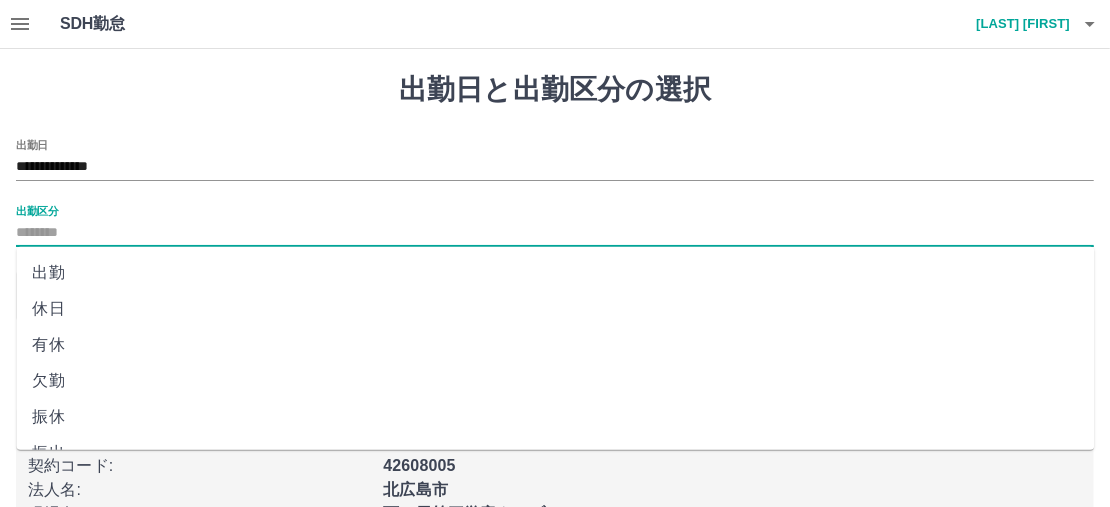click on "出勤" at bounding box center (555, 273) 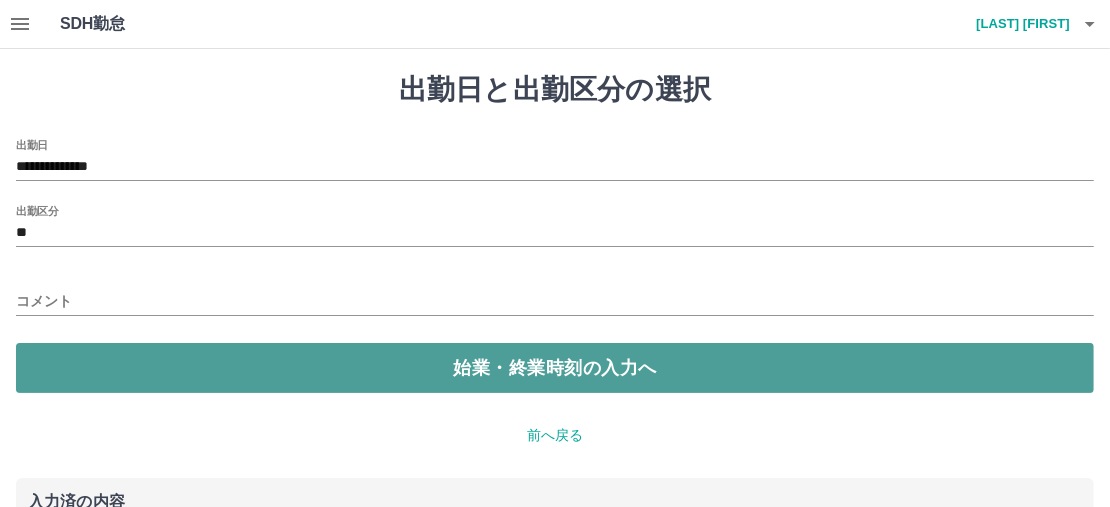click on "始業・終業時刻の入力へ" at bounding box center (555, 368) 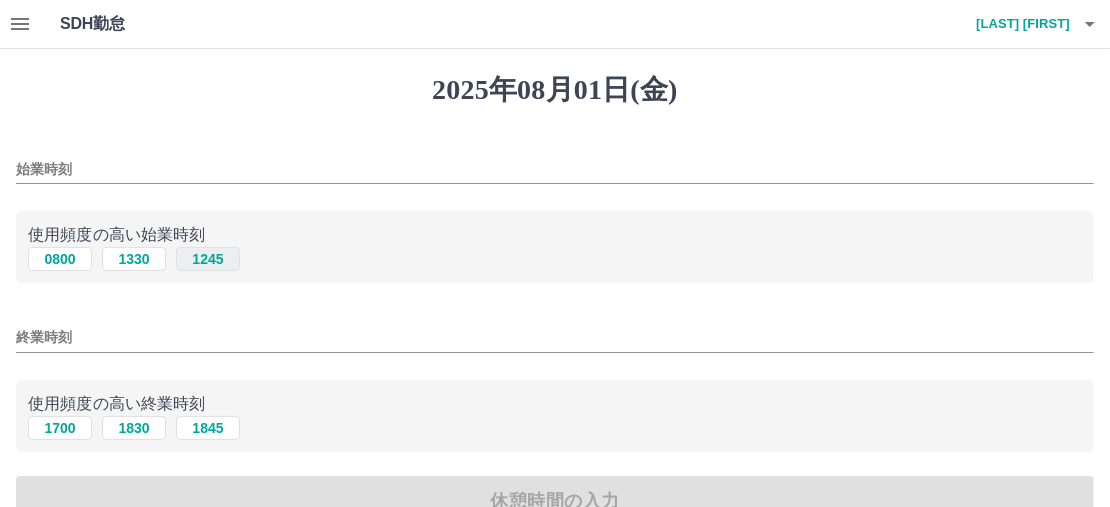 click on "1245" at bounding box center (208, 259) 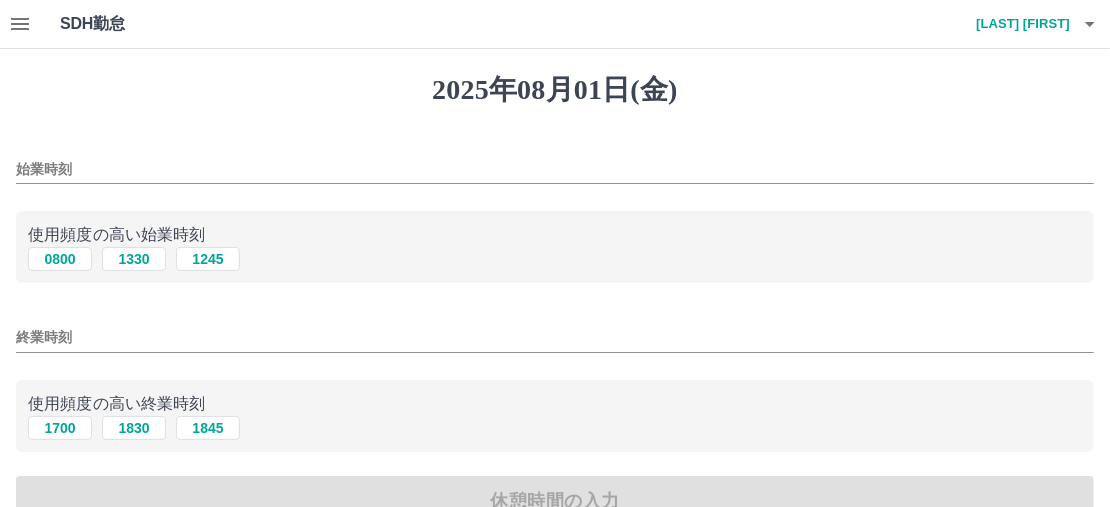type on "****" 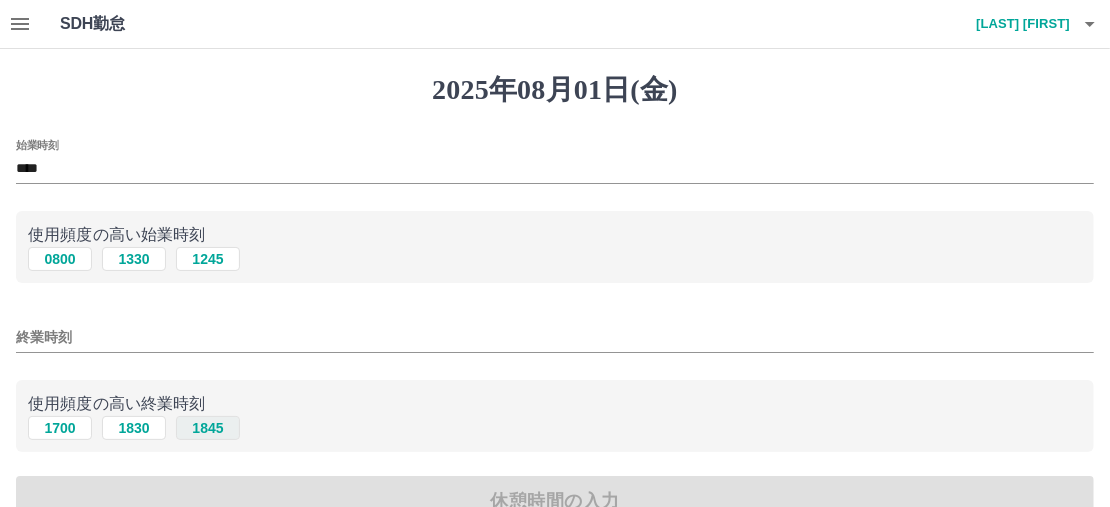 click on "1845" at bounding box center (208, 428) 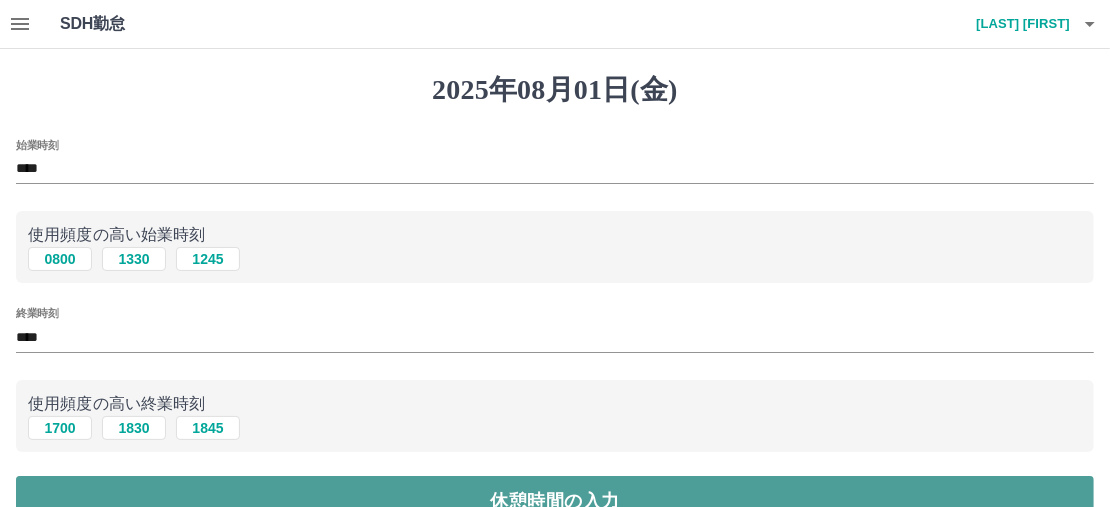 click on "休憩時間の入力" at bounding box center [555, 501] 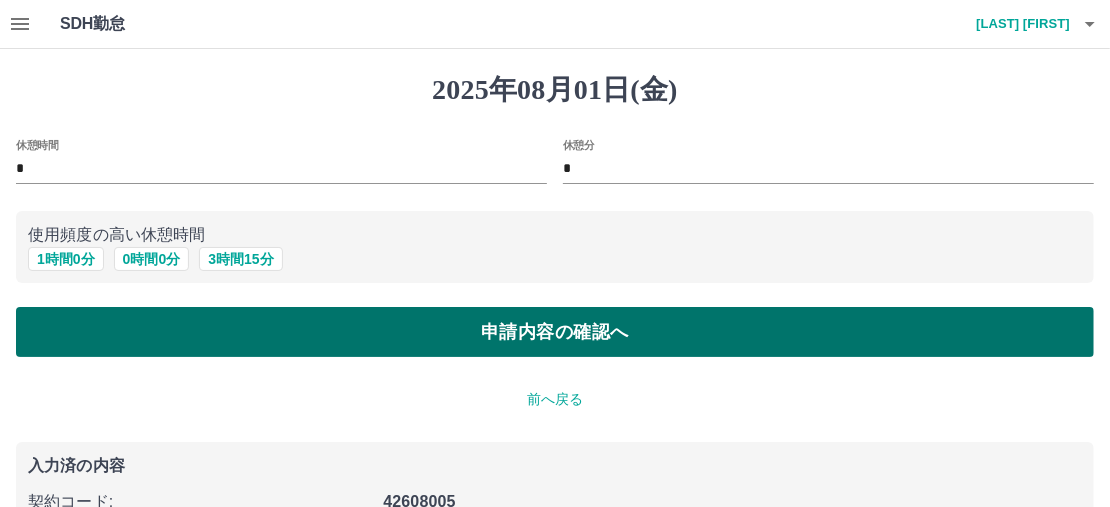 click on "申請内容の確認へ" at bounding box center [555, 332] 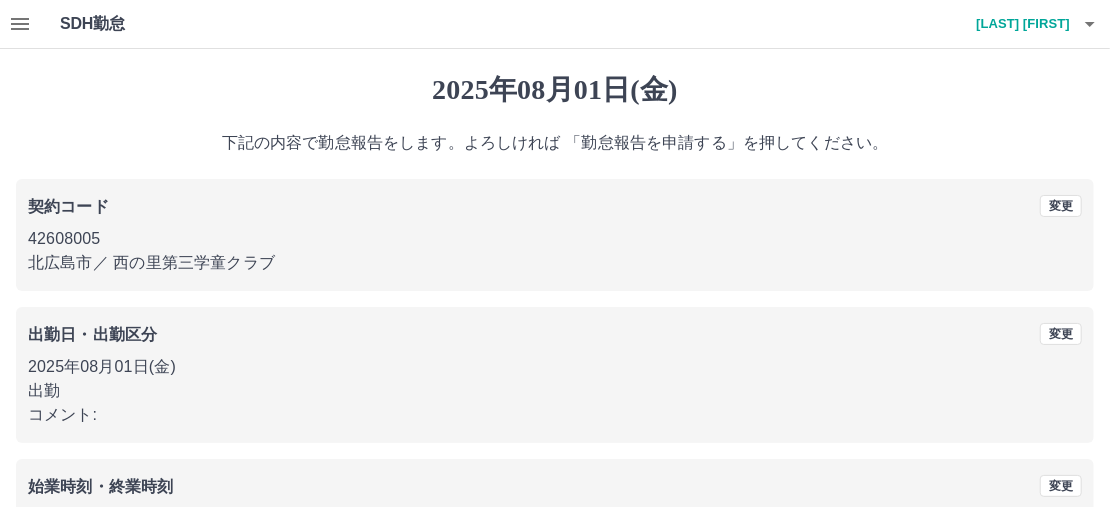 scroll, scrollTop: 185, scrollLeft: 0, axis: vertical 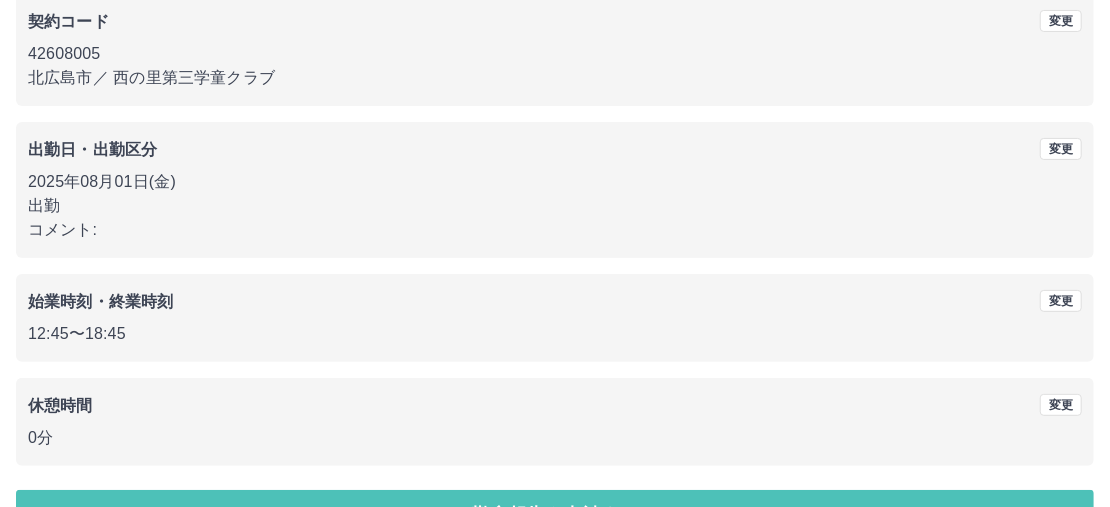click on "勤怠報告を申請する" at bounding box center (555, 515) 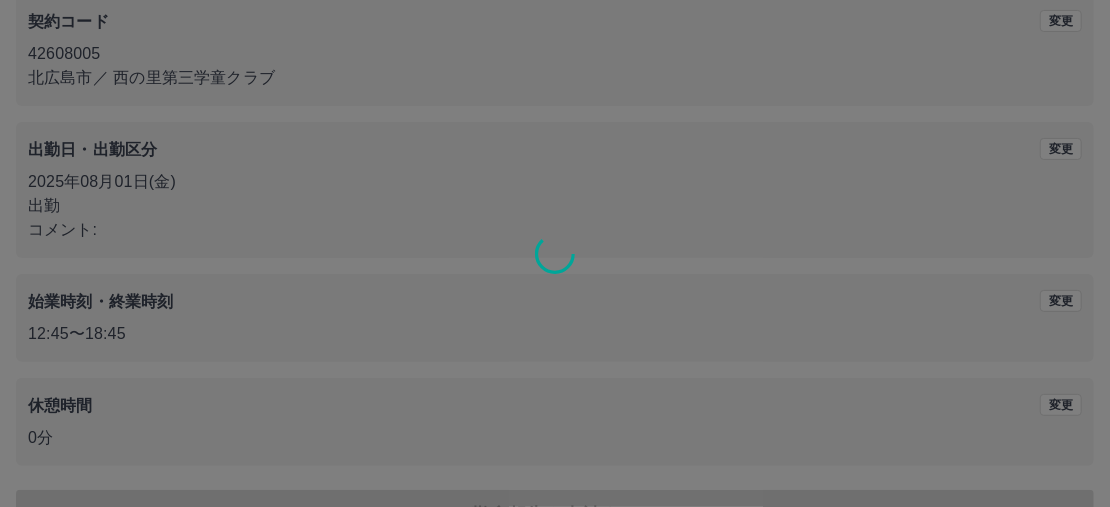 scroll, scrollTop: 0, scrollLeft: 0, axis: both 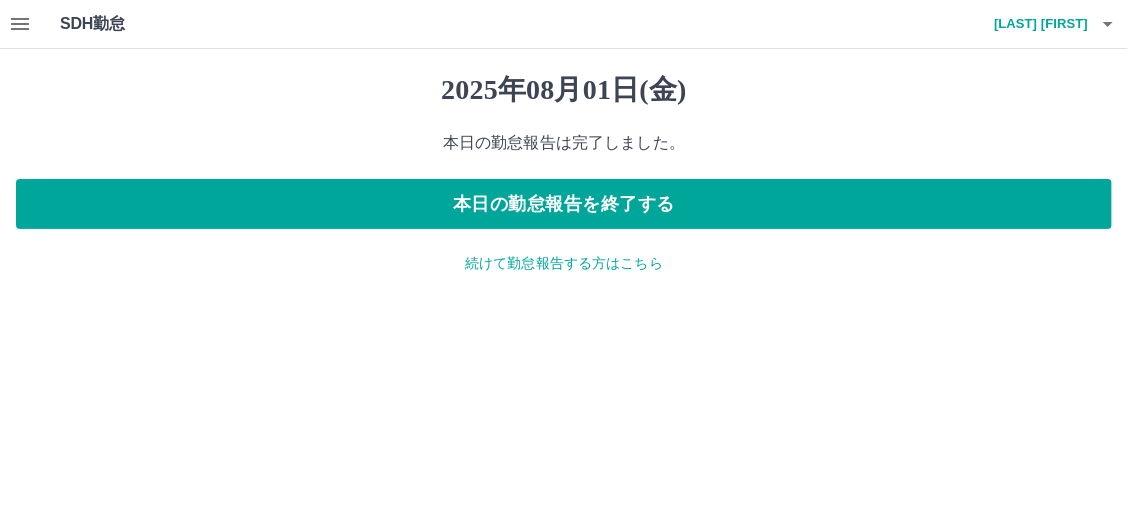 click at bounding box center (20, 24) 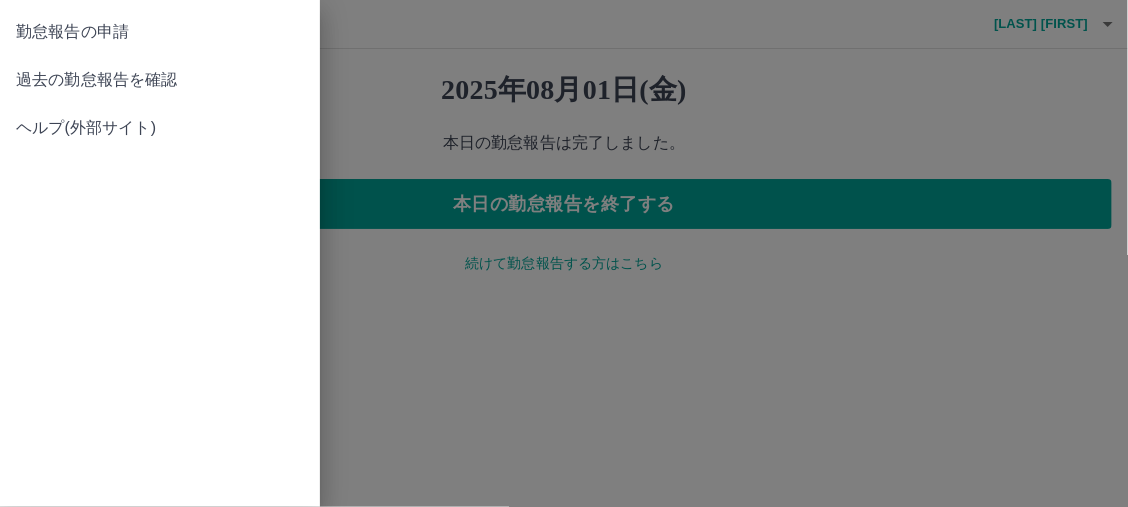 click on "過去の勤怠報告を確認" at bounding box center (160, 80) 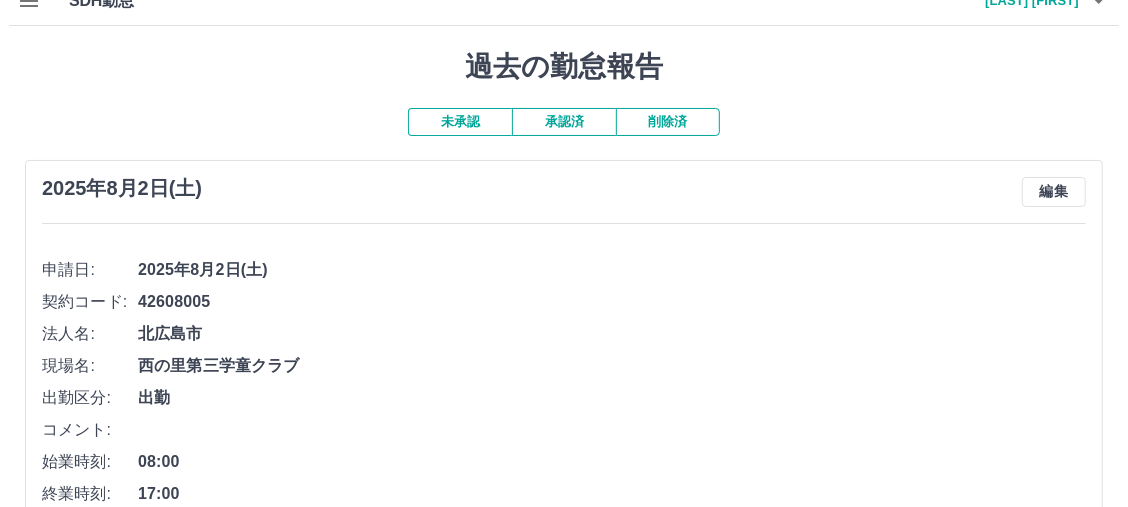 scroll, scrollTop: 0, scrollLeft: 0, axis: both 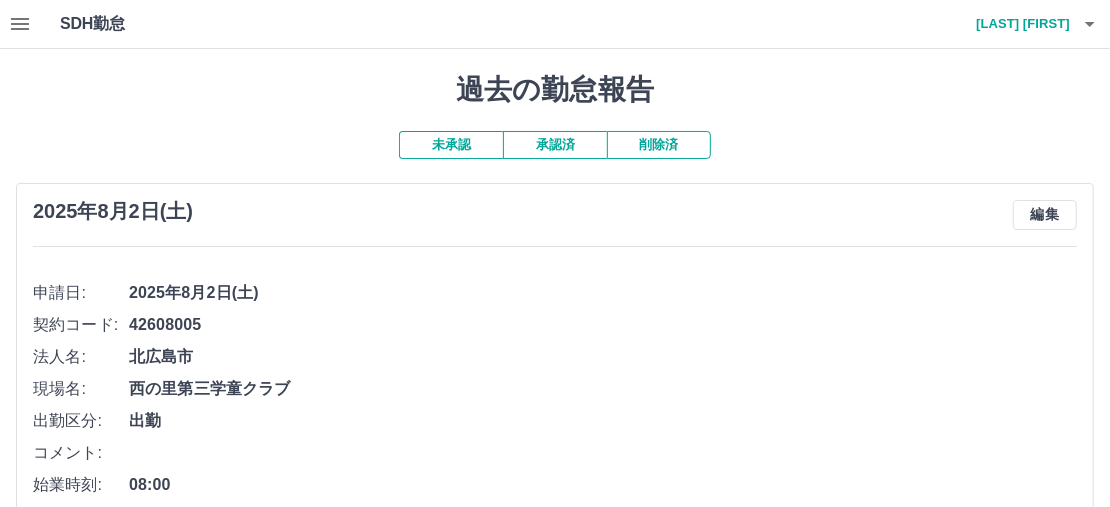 click on "[LAST] [FIRST]" at bounding box center [1010, 24] 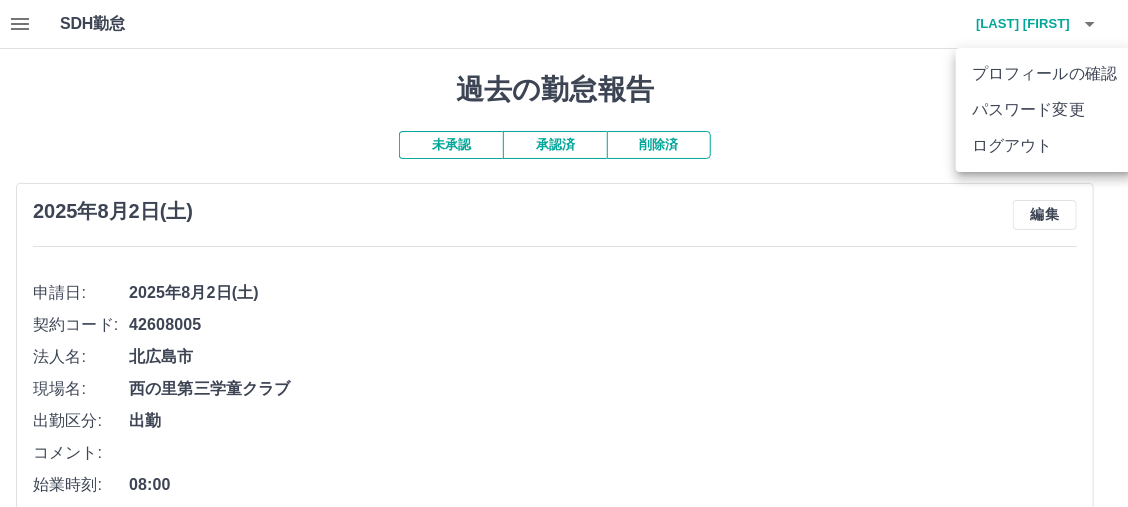 click at bounding box center (564, 253) 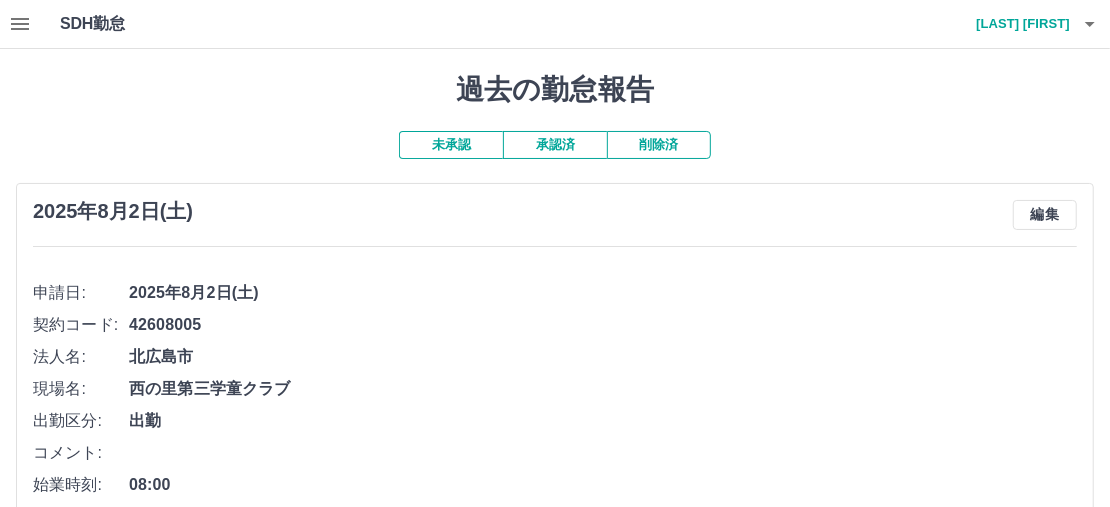 click on "[LAST] [FIRST]" at bounding box center [1010, 24] 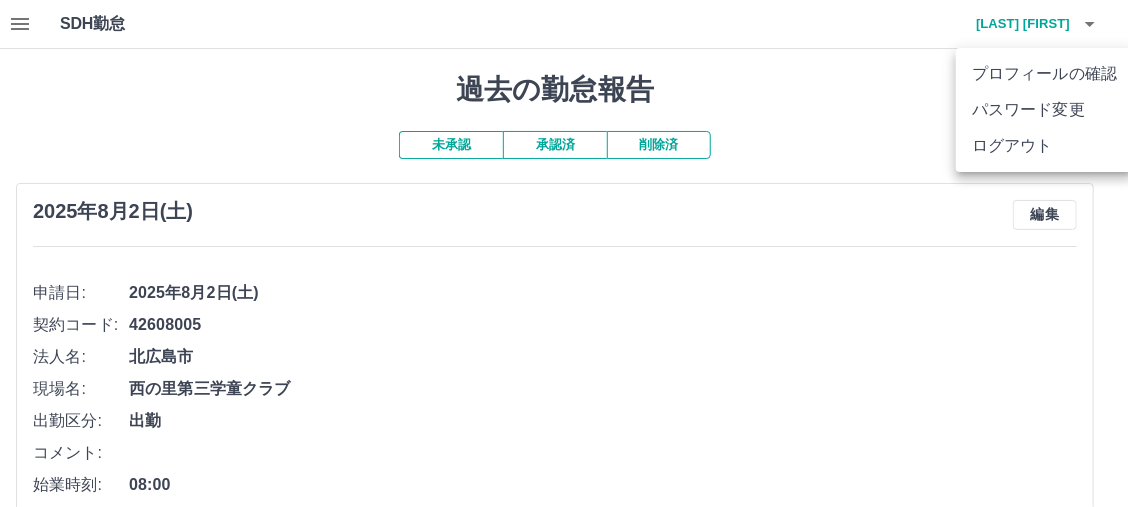 click on "ログアウト" at bounding box center (1044, 146) 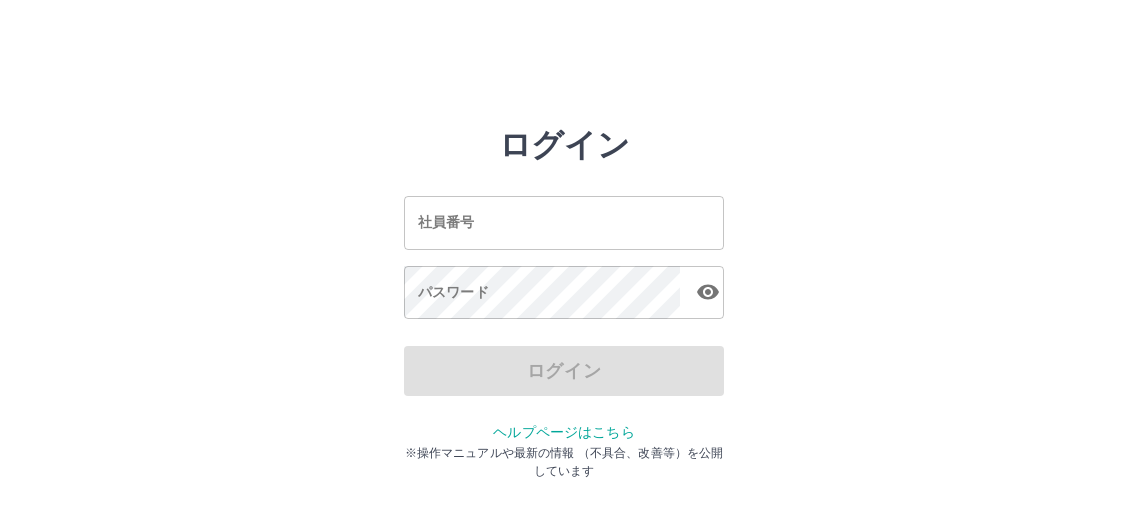 scroll, scrollTop: 0, scrollLeft: 0, axis: both 